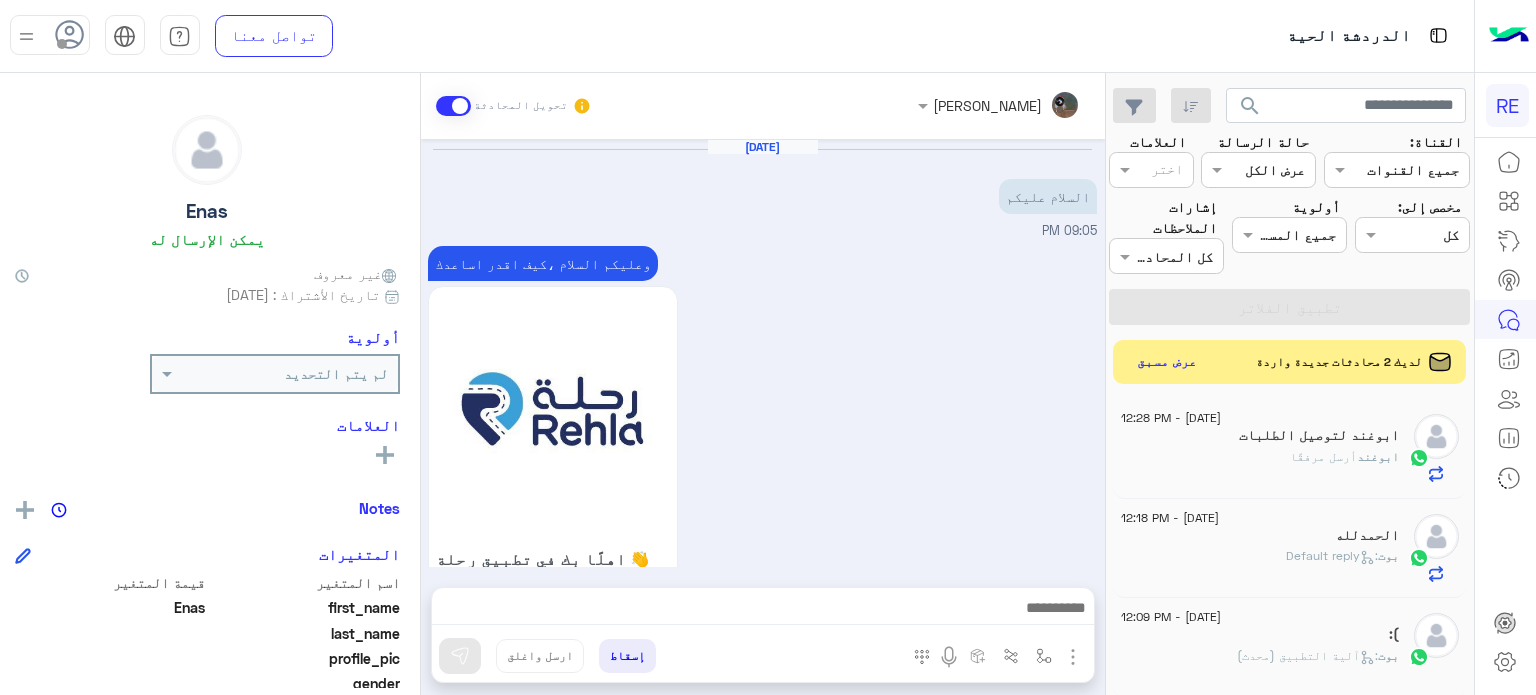 scroll, scrollTop: 0, scrollLeft: 0, axis: both 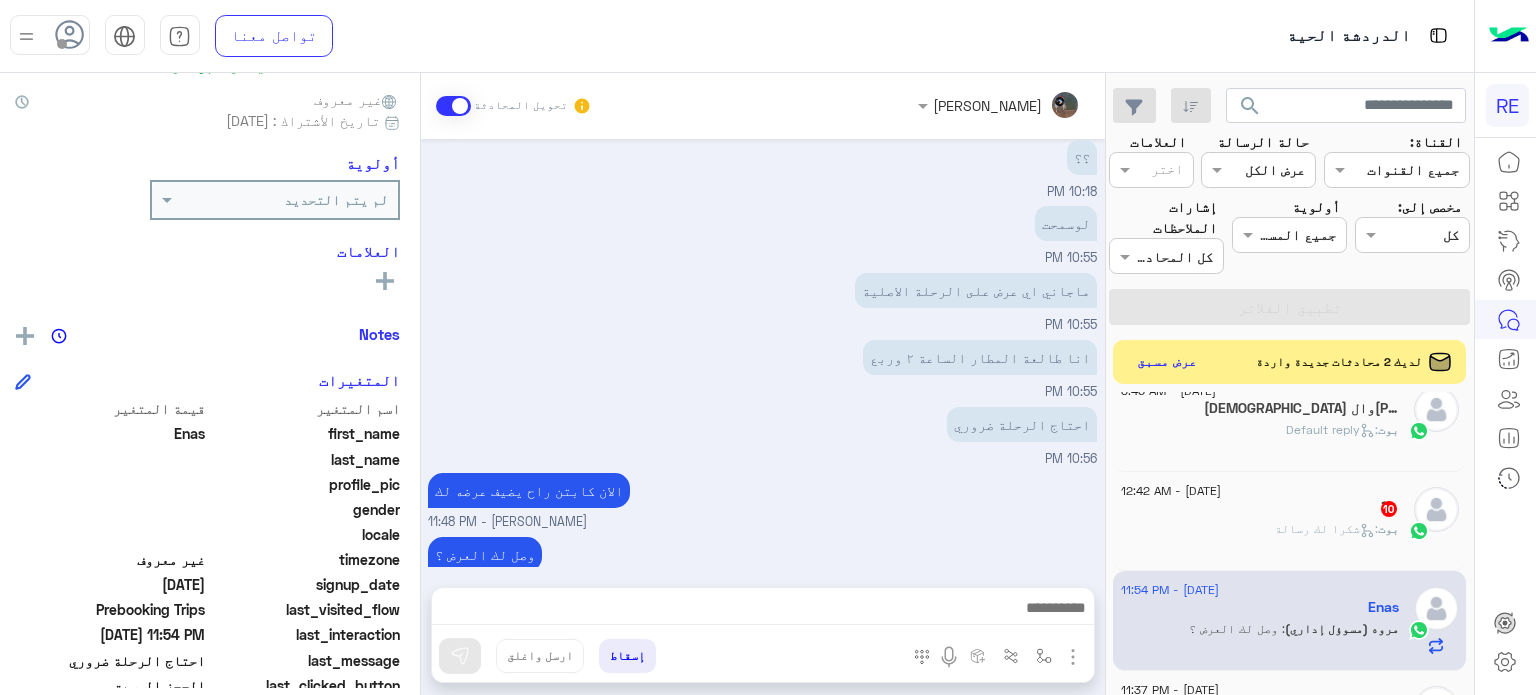 click on "search" 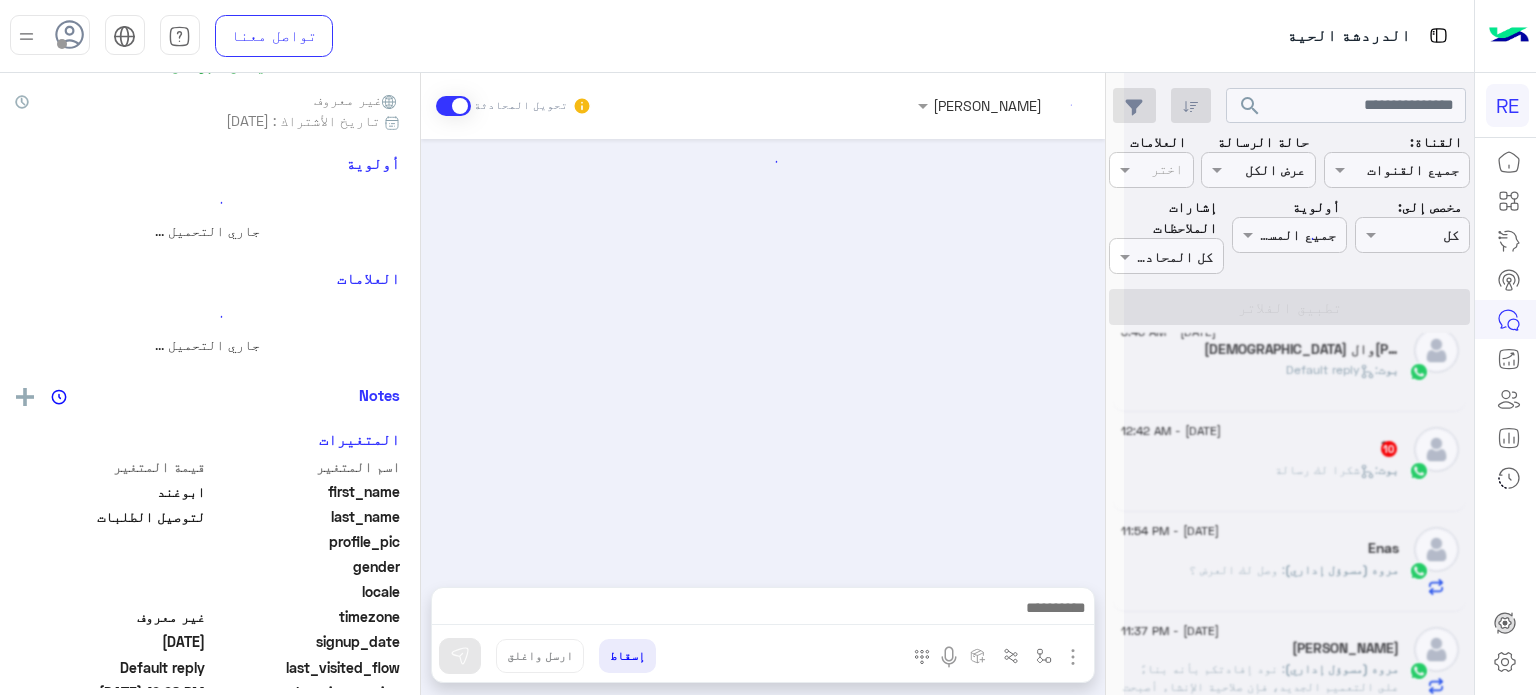 scroll, scrollTop: 741, scrollLeft: 0, axis: vertical 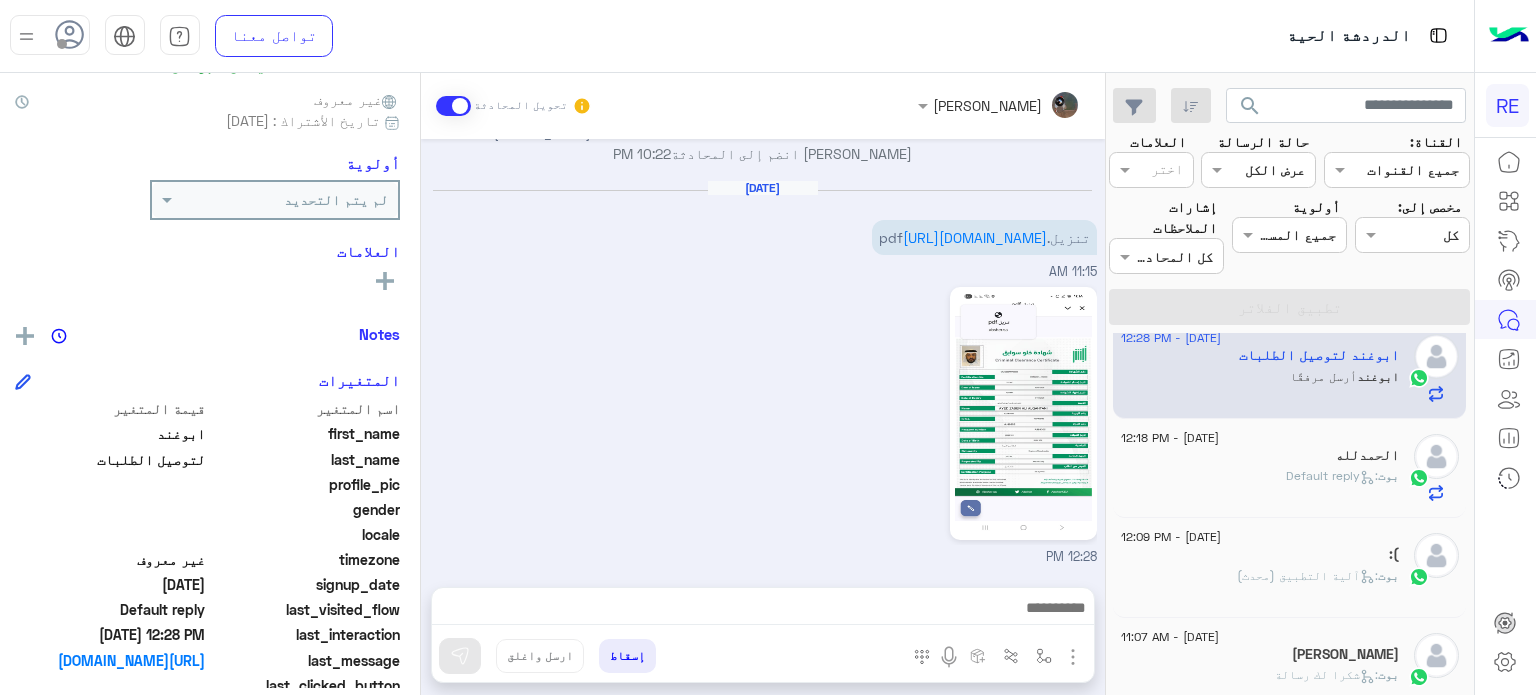 click on "[PERSON_NAME]  أرسل مرفقًا" 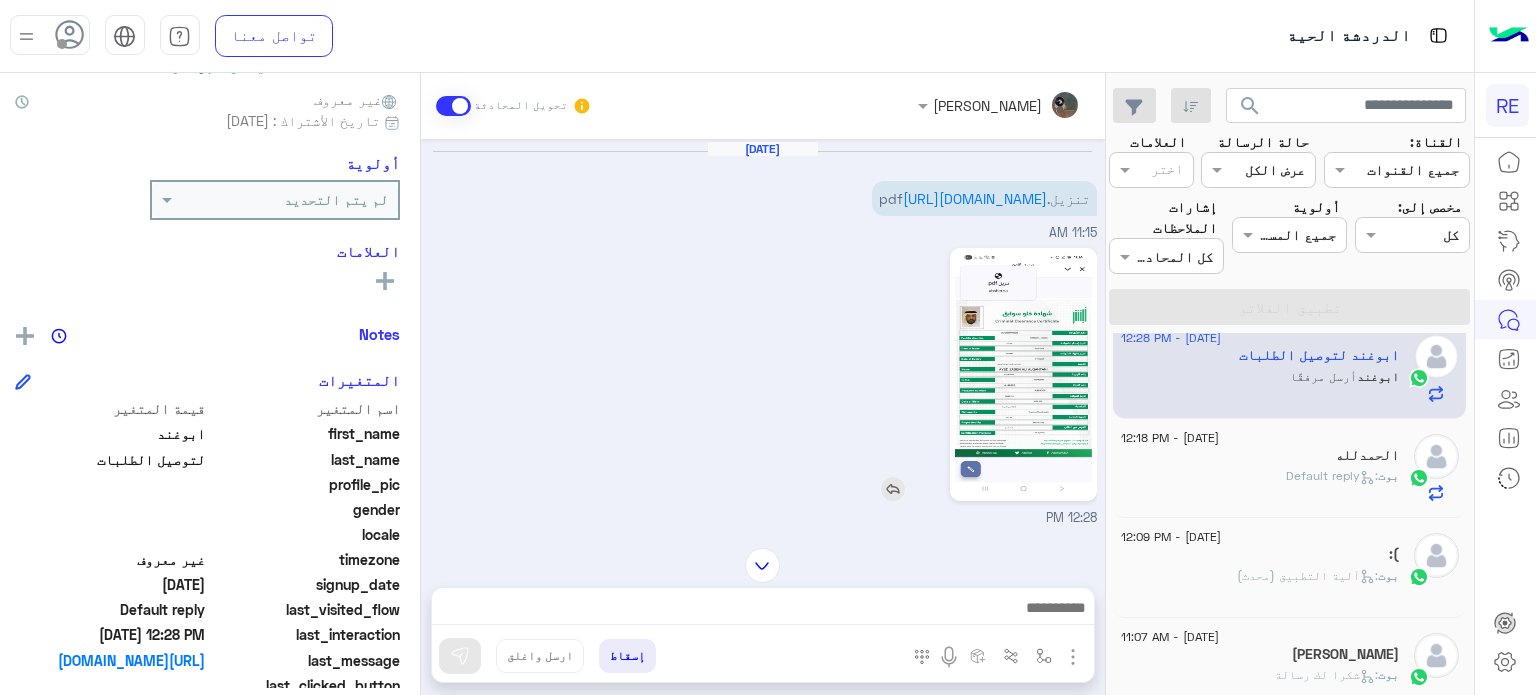 scroll, scrollTop: 581, scrollLeft: 0, axis: vertical 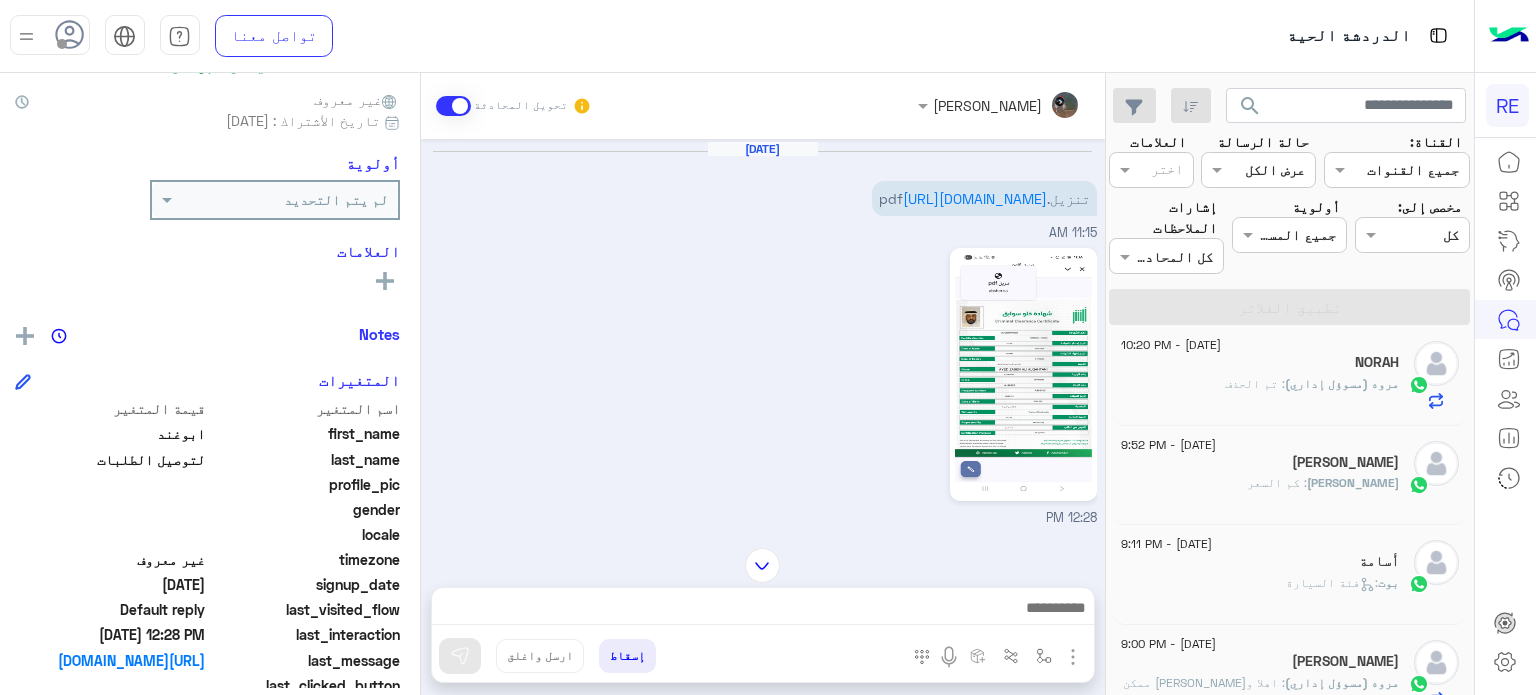 click on "مروه (مسوؤل إداري)" 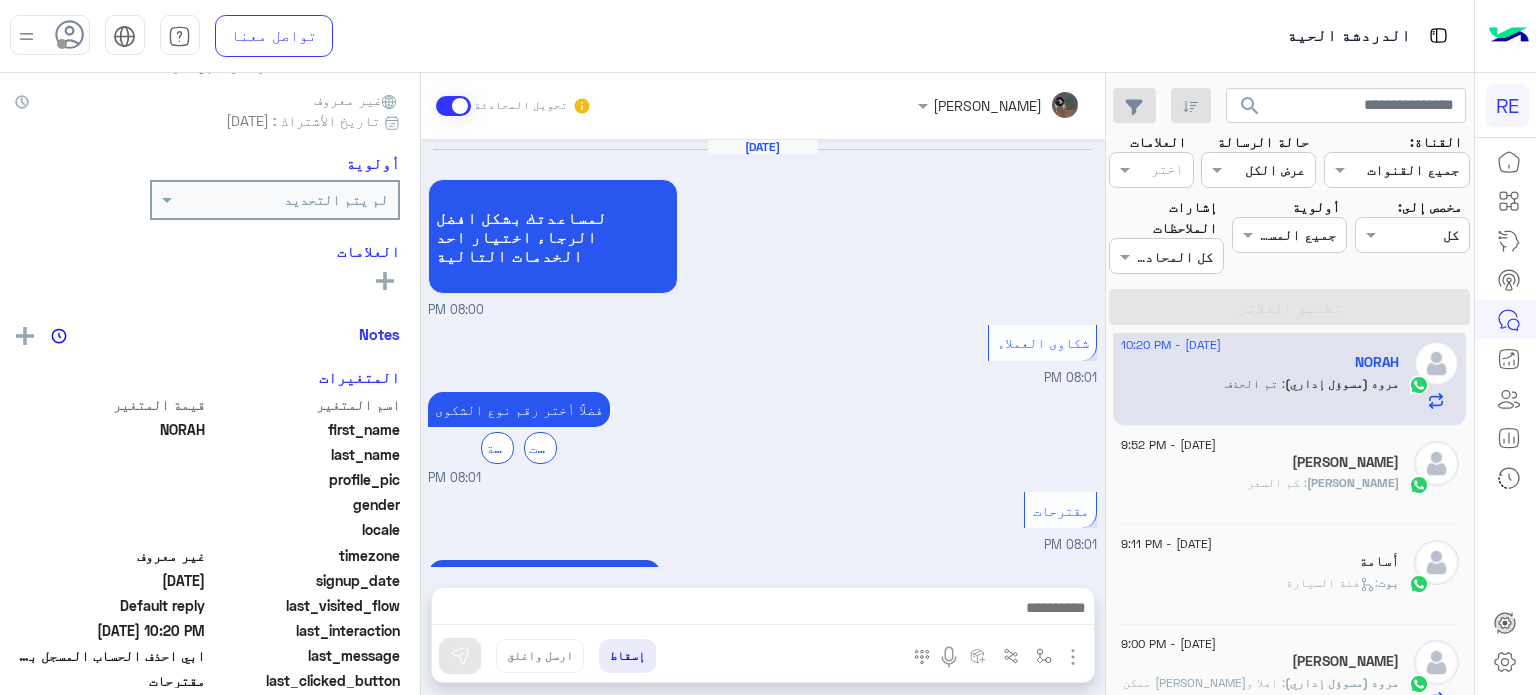 scroll, scrollTop: 496, scrollLeft: 0, axis: vertical 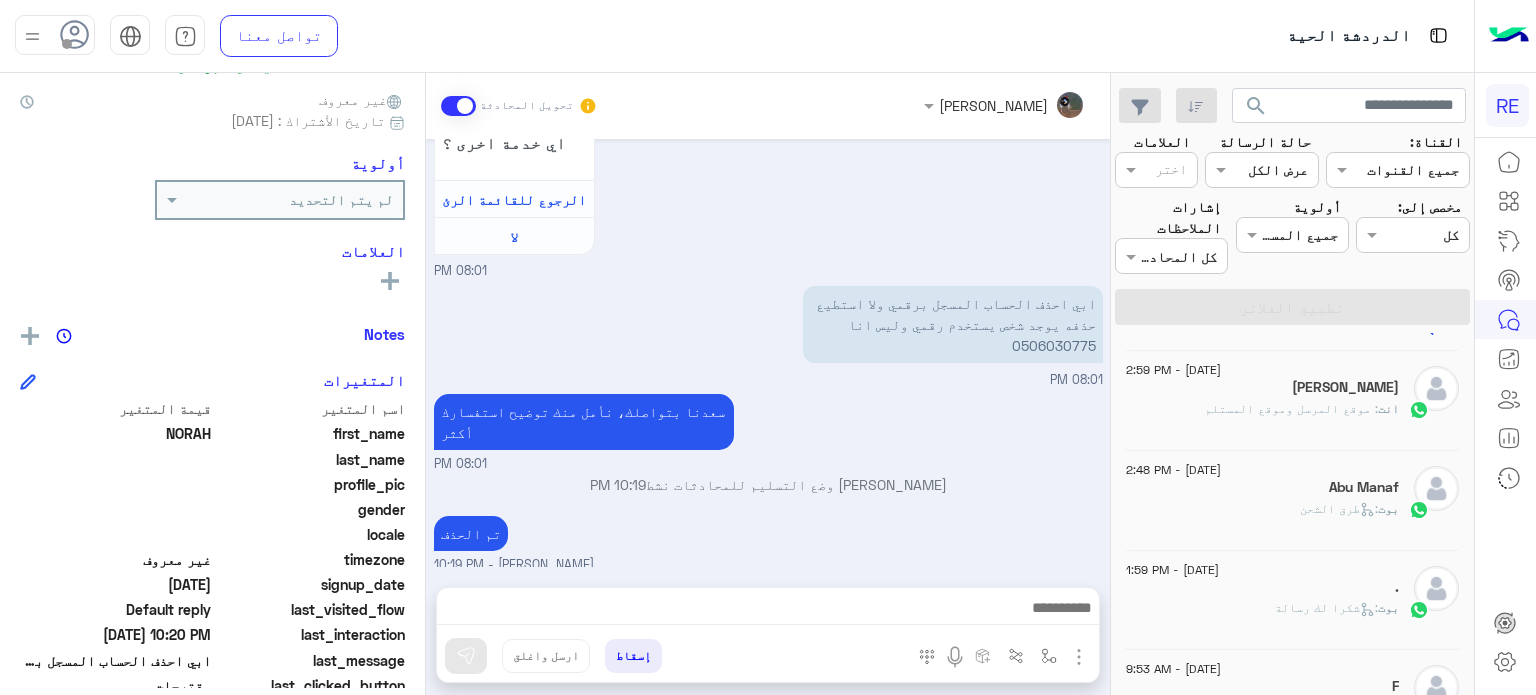 click on ": موقع المرسل وموقع المستلم" 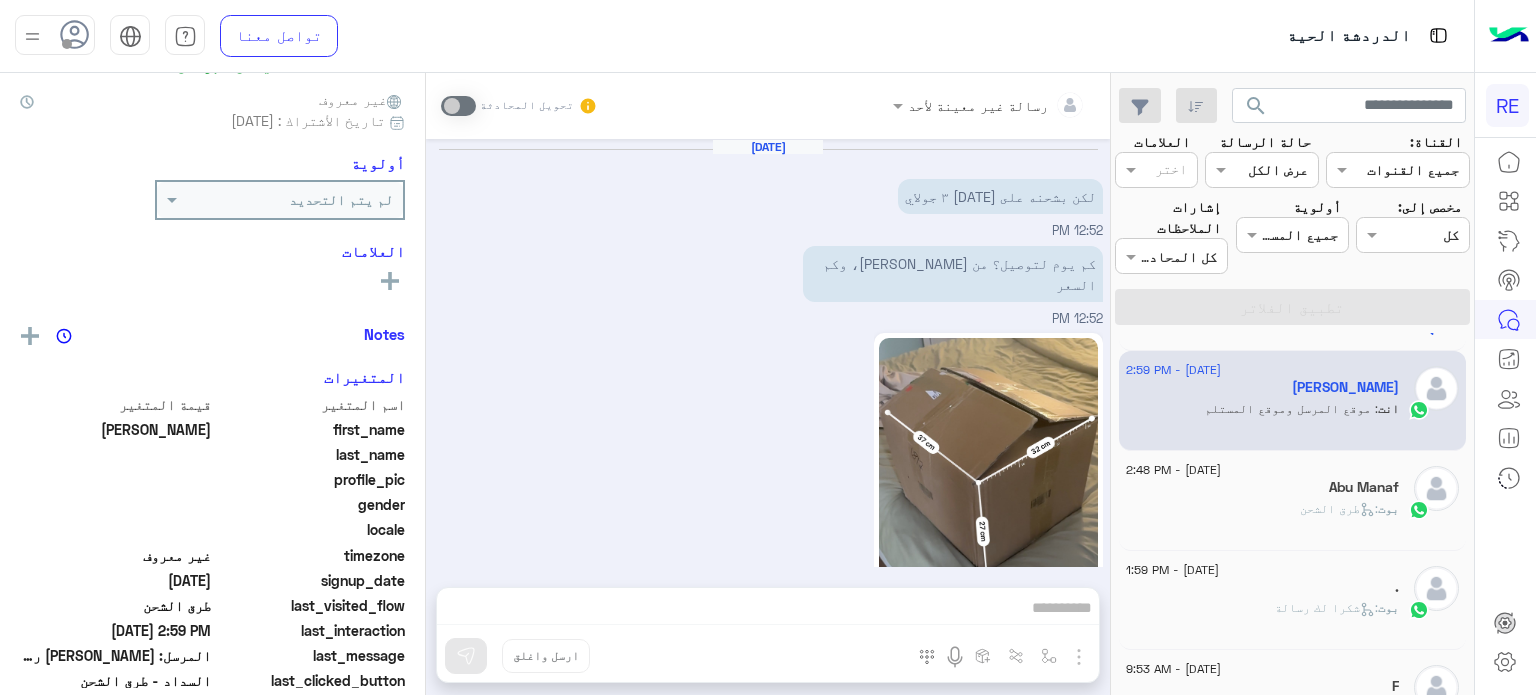 scroll, scrollTop: 552, scrollLeft: 0, axis: vertical 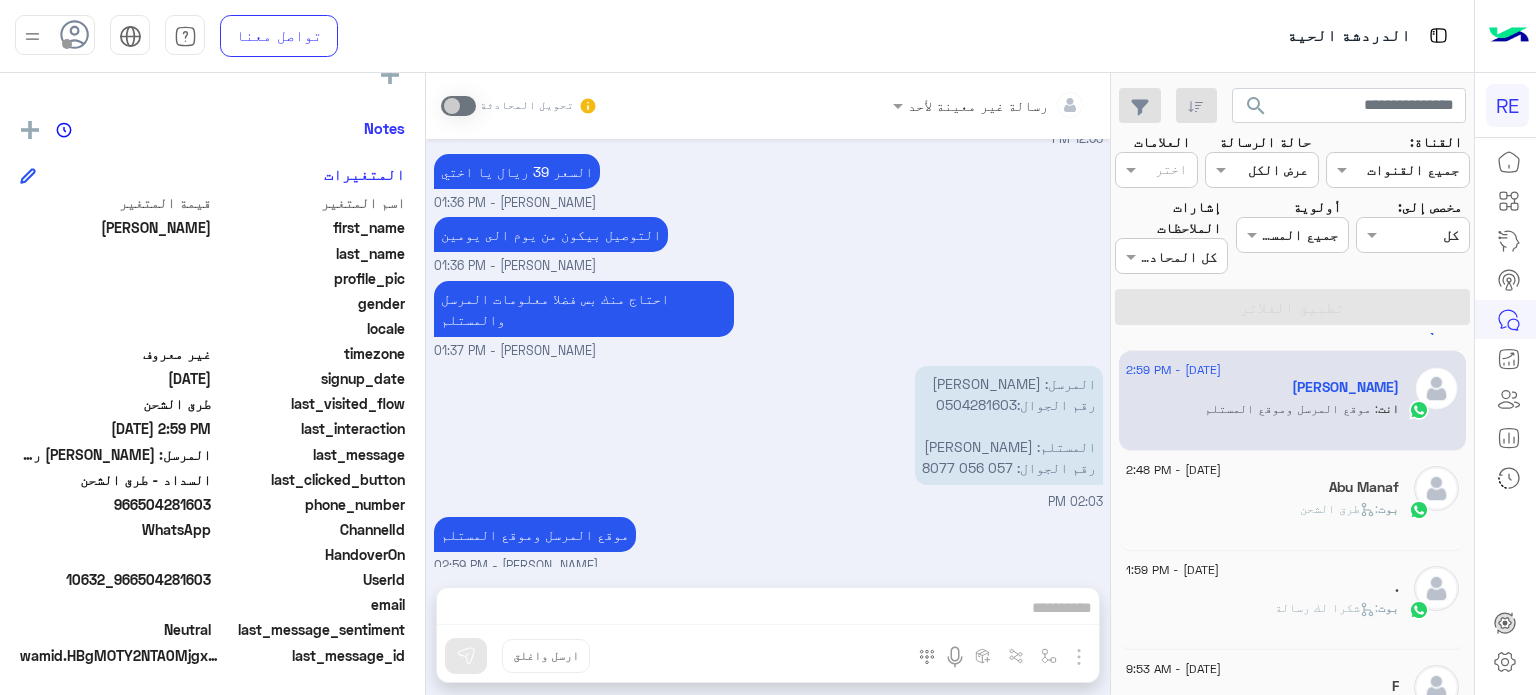 click on "موقع المرسل وموقع المستلم" at bounding box center (535, 534) 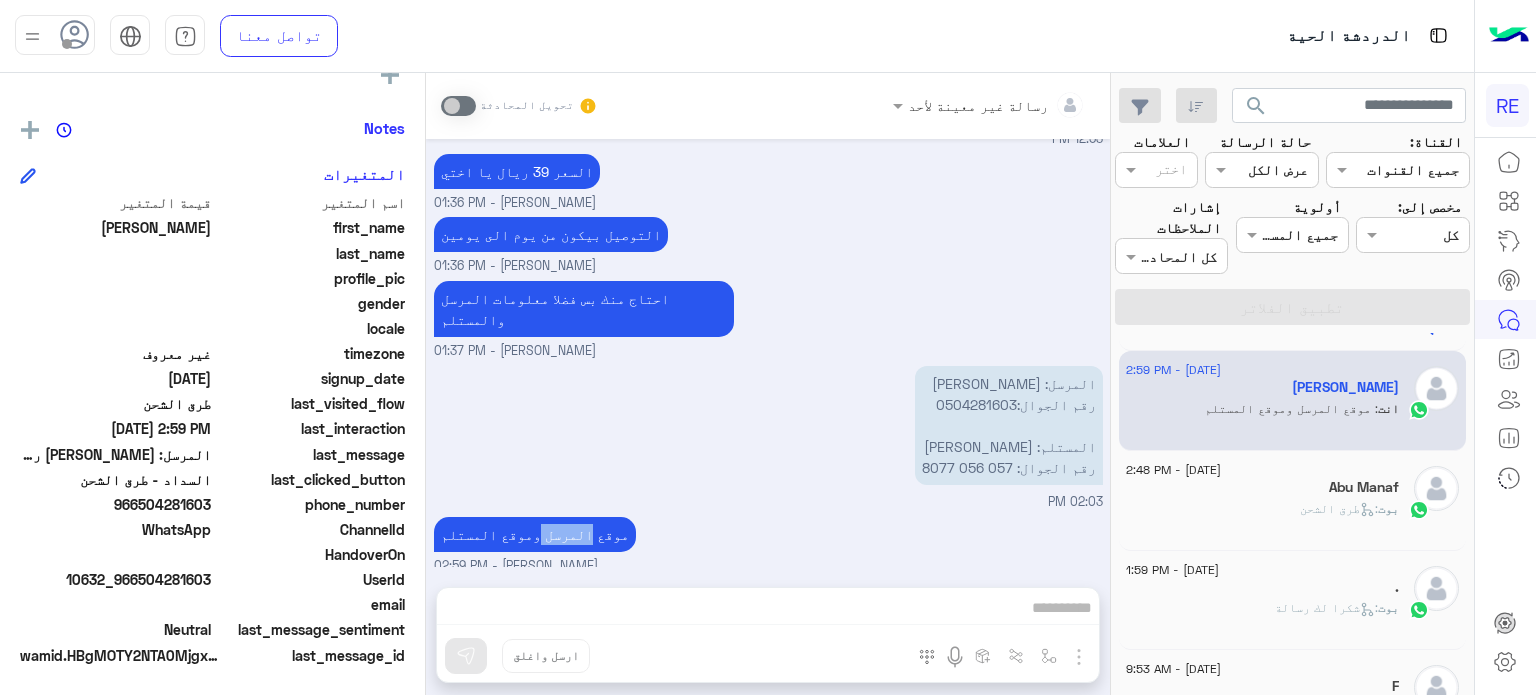 click on "موقع المرسل وموقع المستلم" at bounding box center [535, 534] 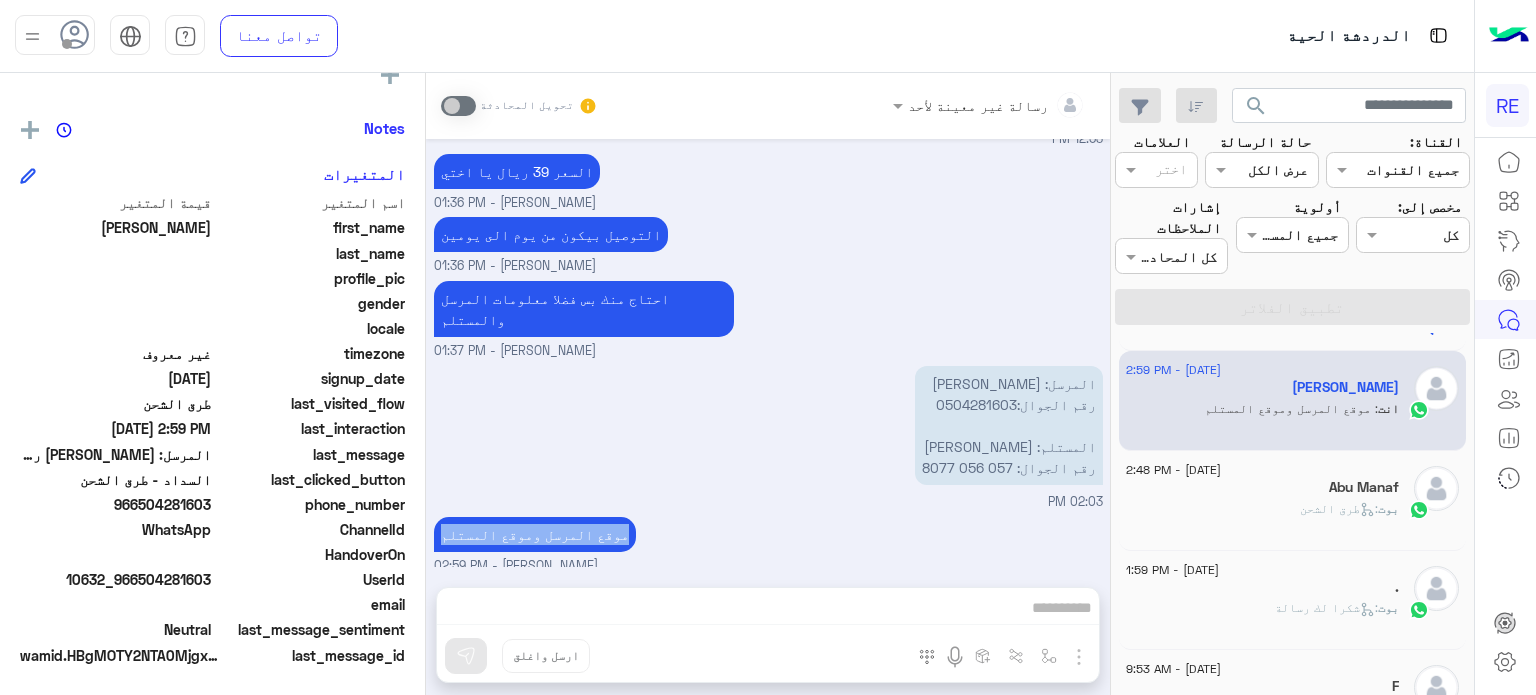 click on "موقع المرسل وموقع المستلم" at bounding box center [535, 534] 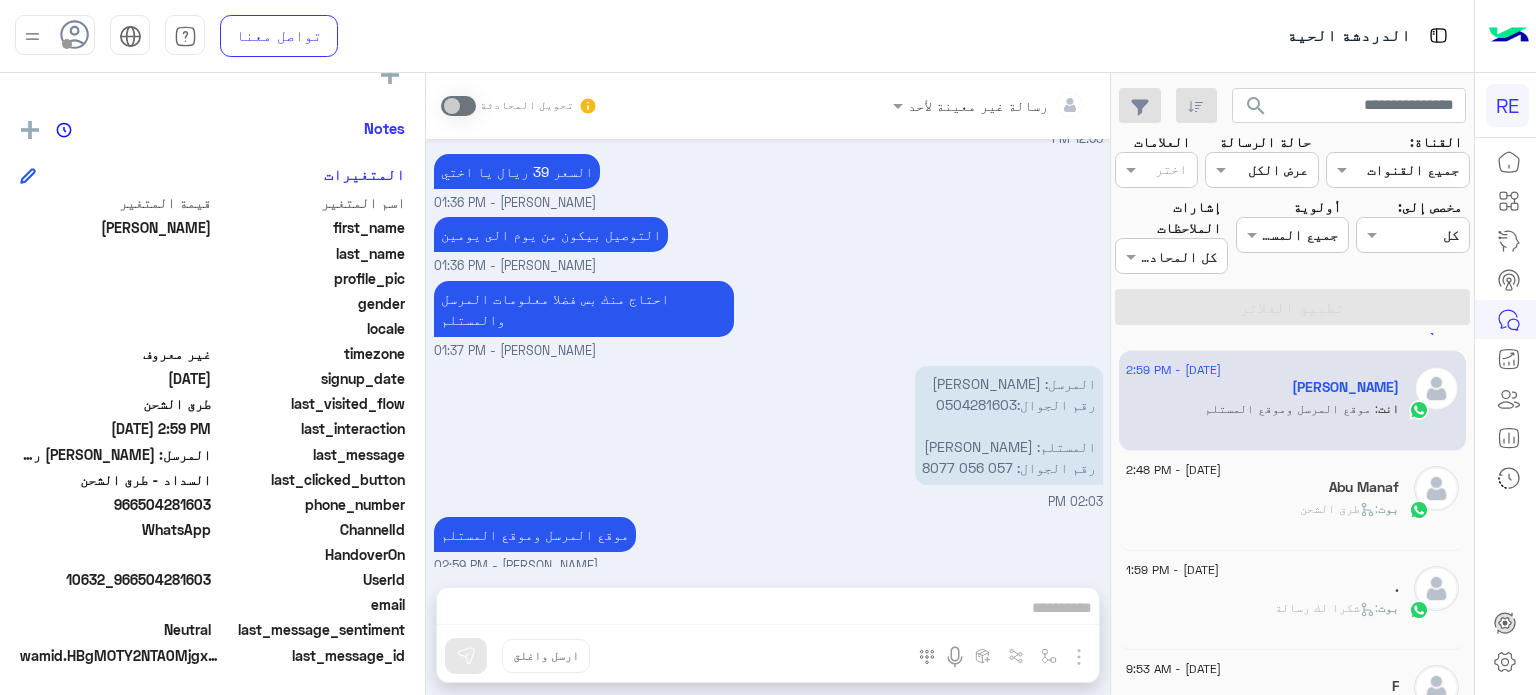 click on "المرسل: [PERSON_NAME]  رقم الجوال:0504281603 المستلم: [PERSON_NAME] رقم الجوال: 057 056 8077   02:03 PM" at bounding box center [768, 436] 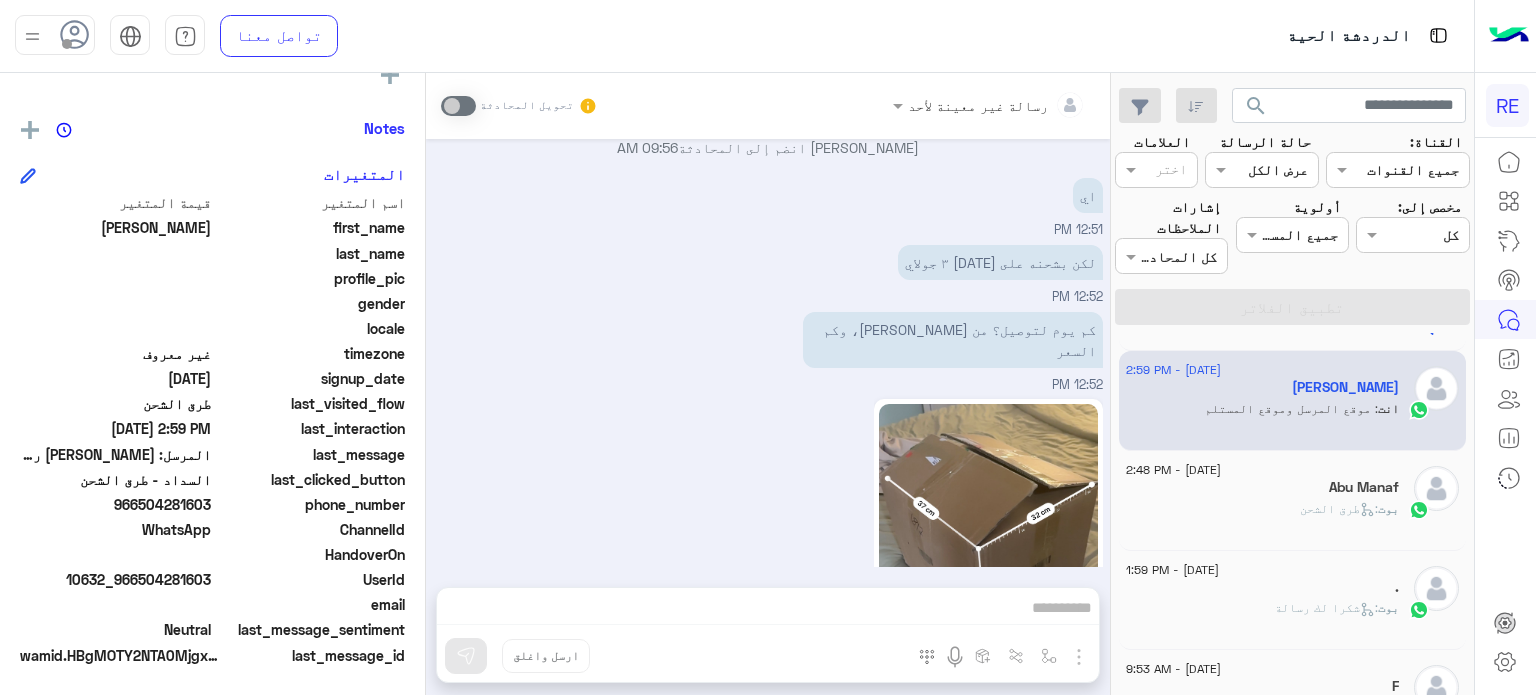 scroll, scrollTop: 1163, scrollLeft: 0, axis: vertical 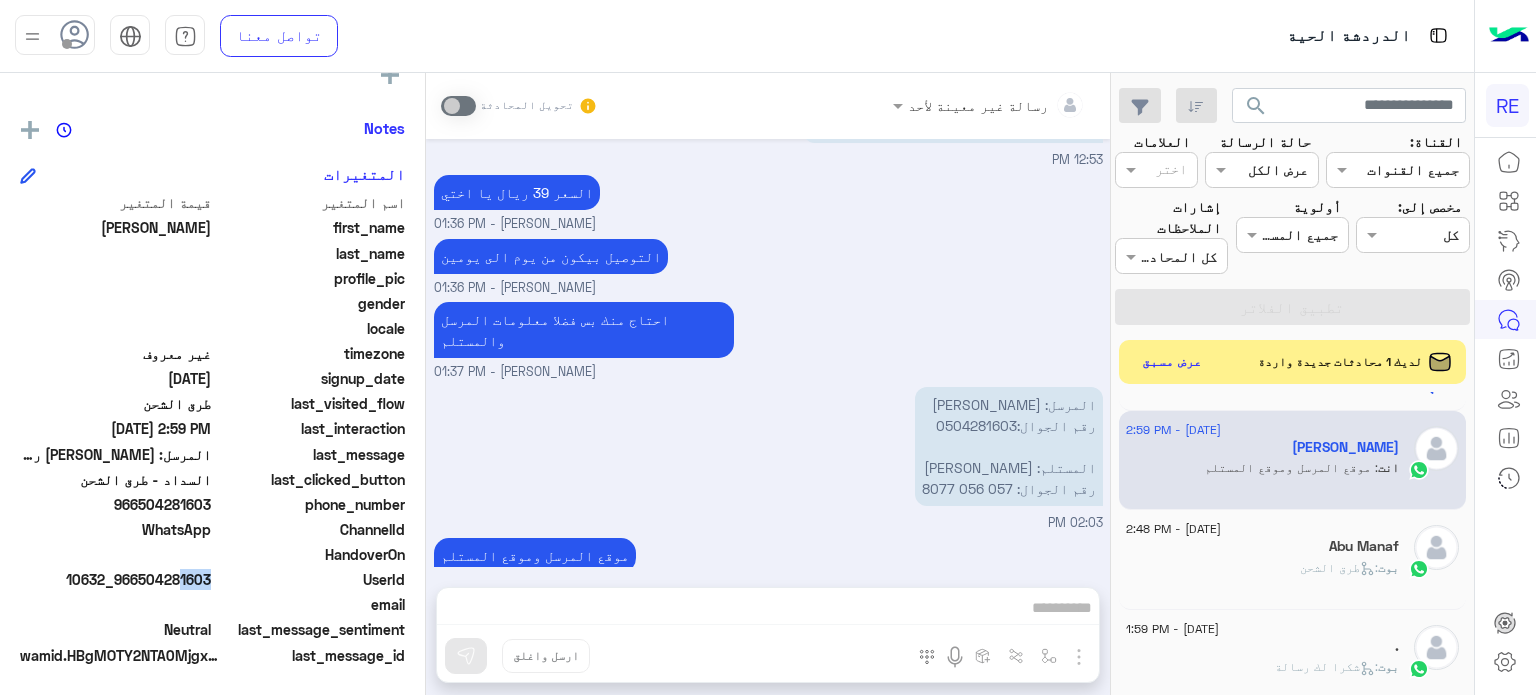 click on "10632_966504281603" 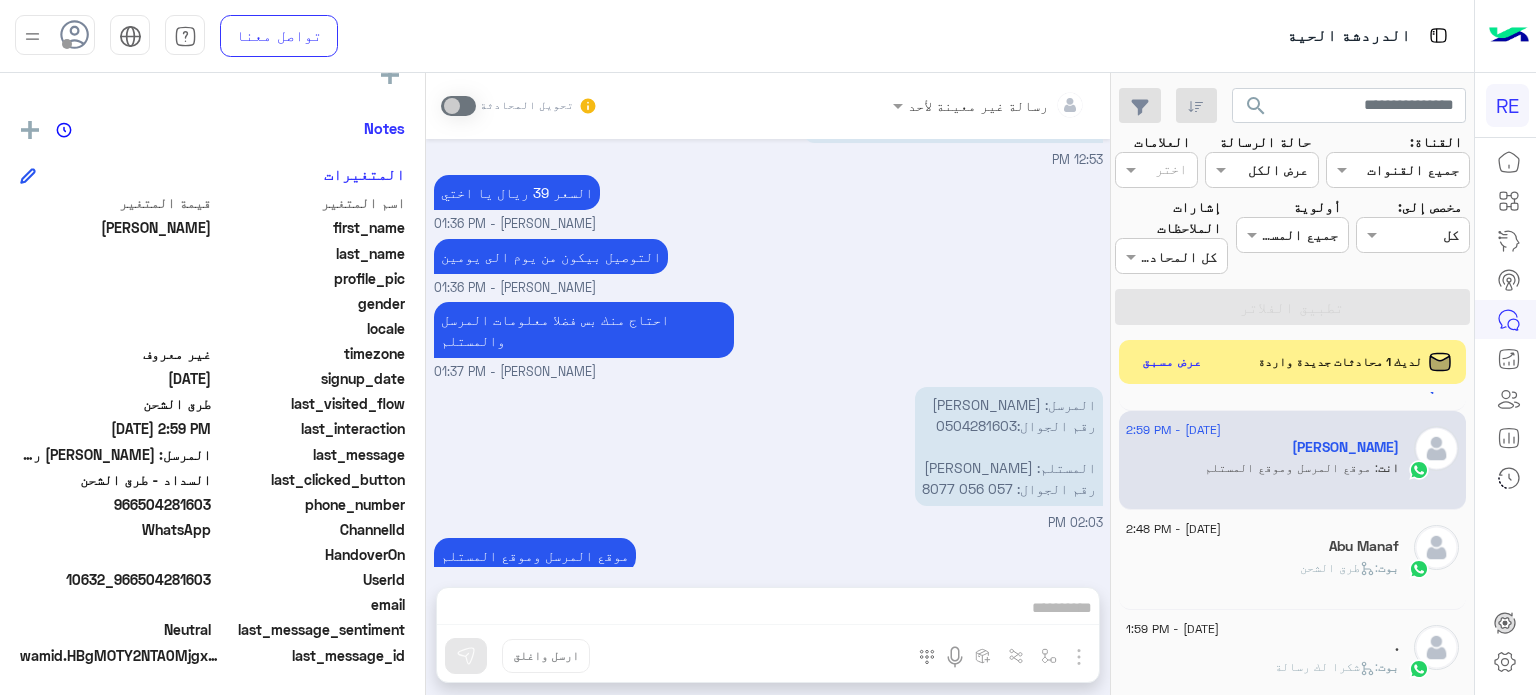 click on "UserId" 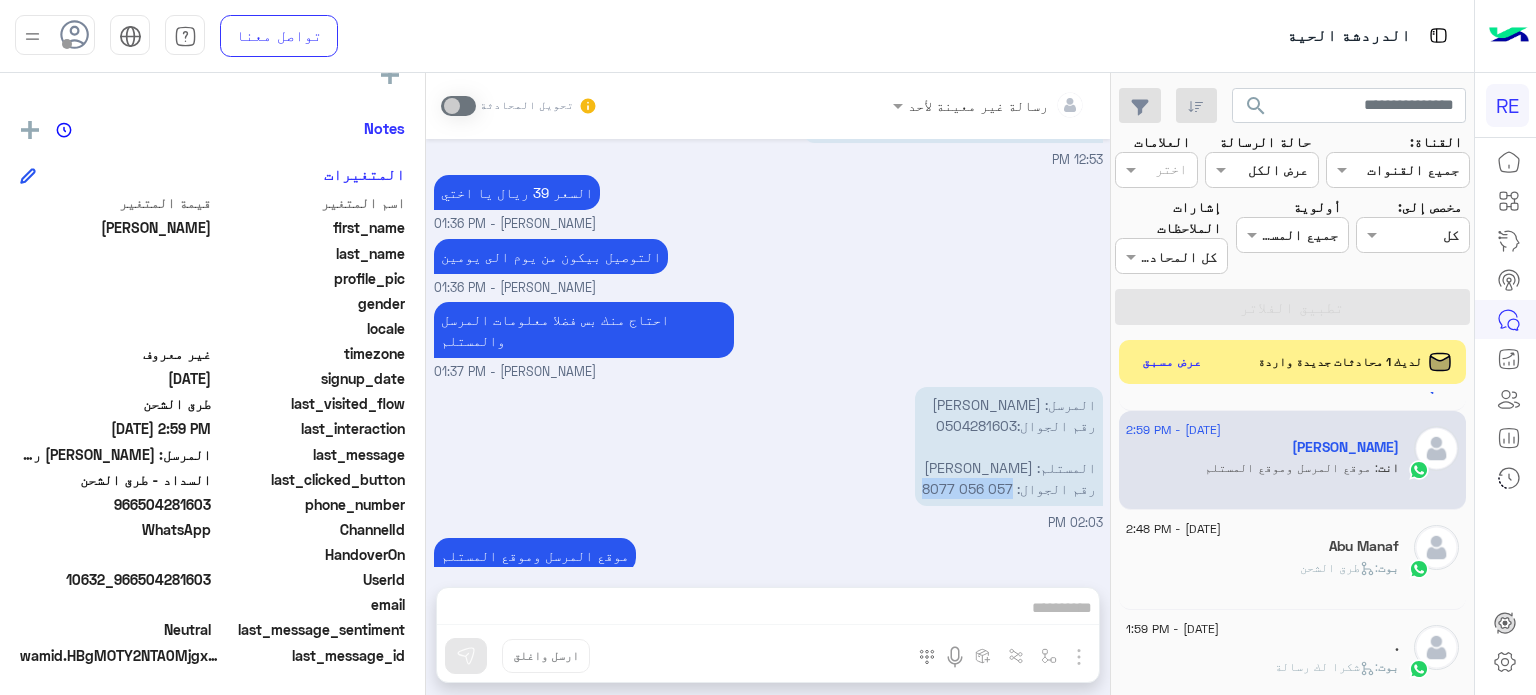 drag, startPoint x: 1025, startPoint y: 419, endPoint x: 933, endPoint y: 420, distance: 92.00543 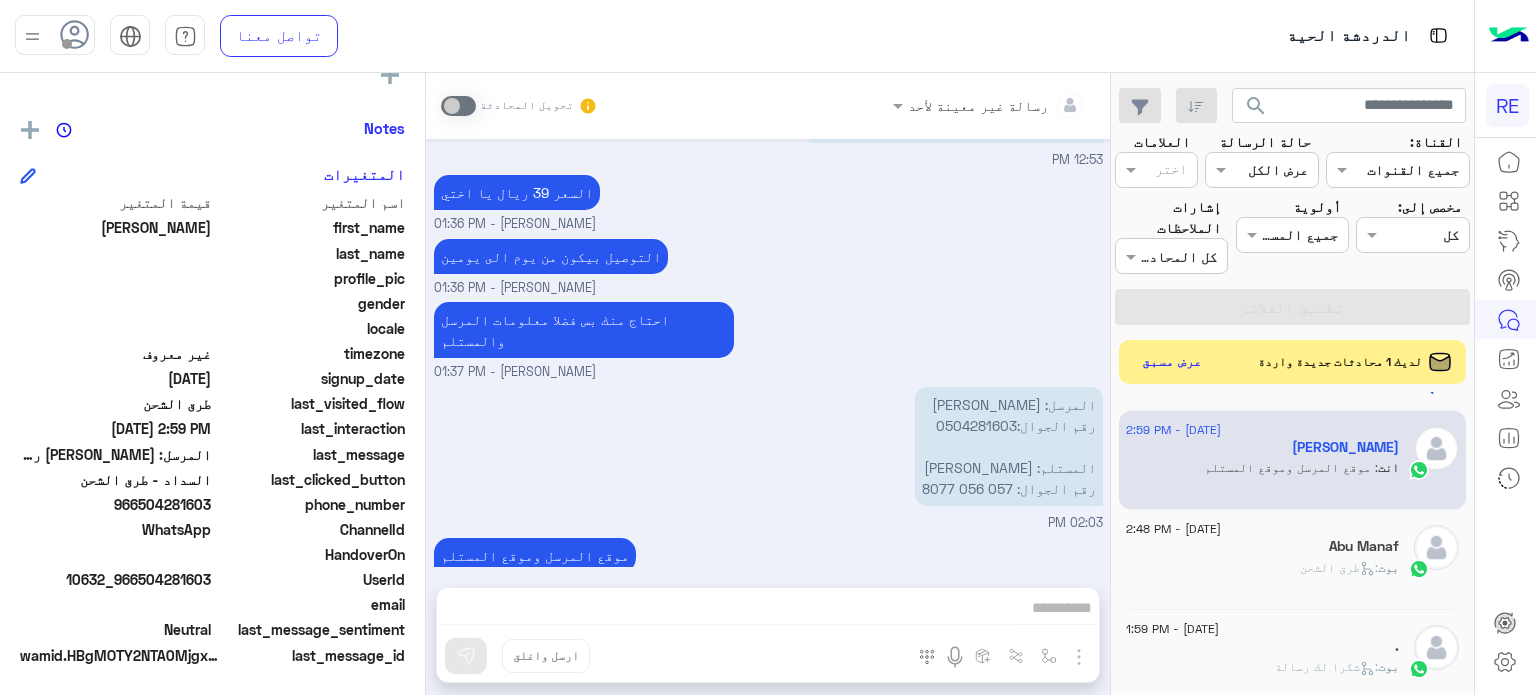 click on "رسالة غير معينة لأحد تحويل المحادثة     [DATE]  نحتاج منك اسم المرسل ورقم جواله واسم المستلم ورقم جواله وموقع المرسل والمستلم  Terhal Almodon -  04:58 PM  السلام عليكم، على هذا الرقم التواصل بخصوص الطرد؟   05:03 PM   تم إلغاء التخصيص التلقائي للرد على المحادثة في   08:50 PM       [PERSON_NAME] وضع التسليم للمحادثات نشط   11:33 PM      وعليكم السلام ورحمة الله وبركاته  [PERSON_NAME] -  11:33 PM   [PERSON_NAME] انضم إلى المحادثة   11:33 PM      نعم علي هذا الرقم  [PERSON_NAME] -  11:33 PM   [DATE]  اختي حابه تستكملين طلبك؟  [PERSON_NAME] -  09:56 AM   [PERSON_NAME] انضم إلى المحادثة   09:56 AM      اي   12:51 PM  لكن بشحنه على [DATE] ٣ جولاي   12:52 PM    12:52 PM" at bounding box center (768, 388) 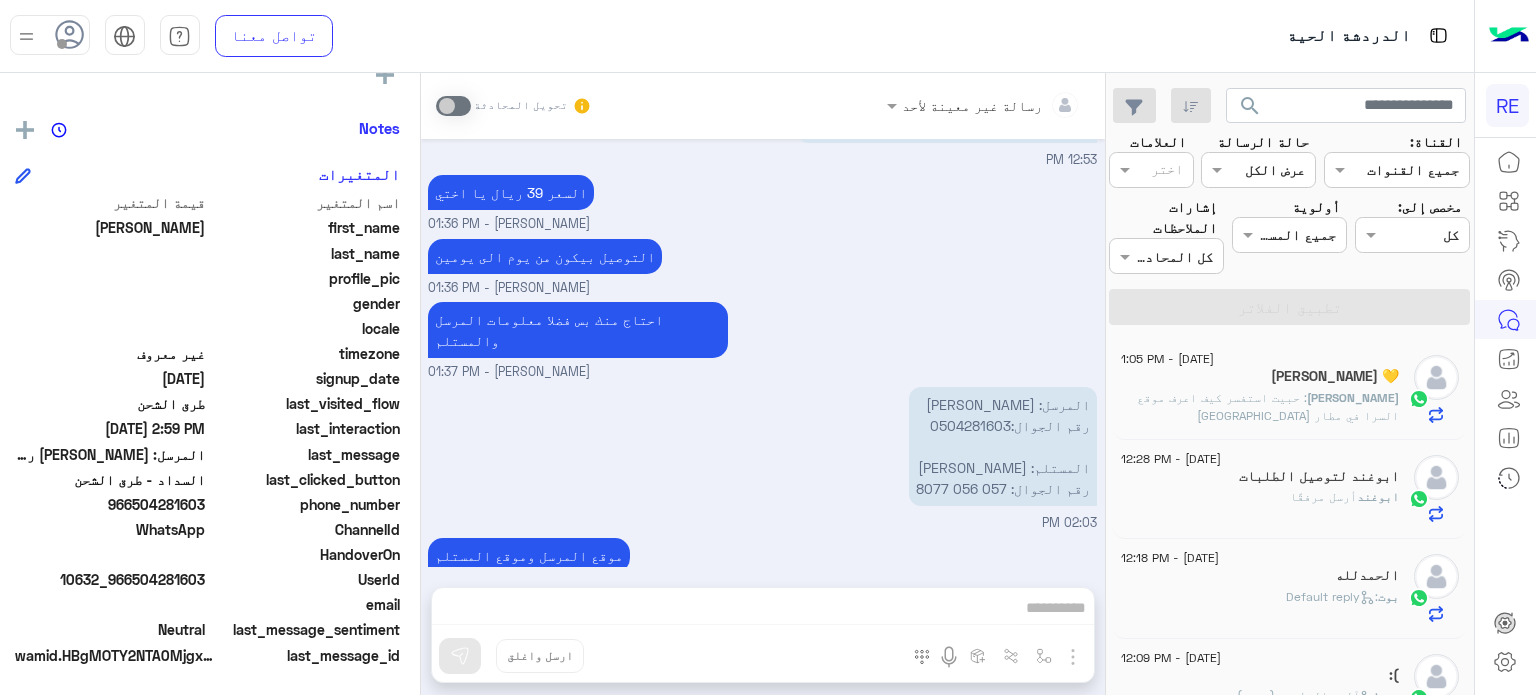 scroll, scrollTop: 10, scrollLeft: 0, axis: vertical 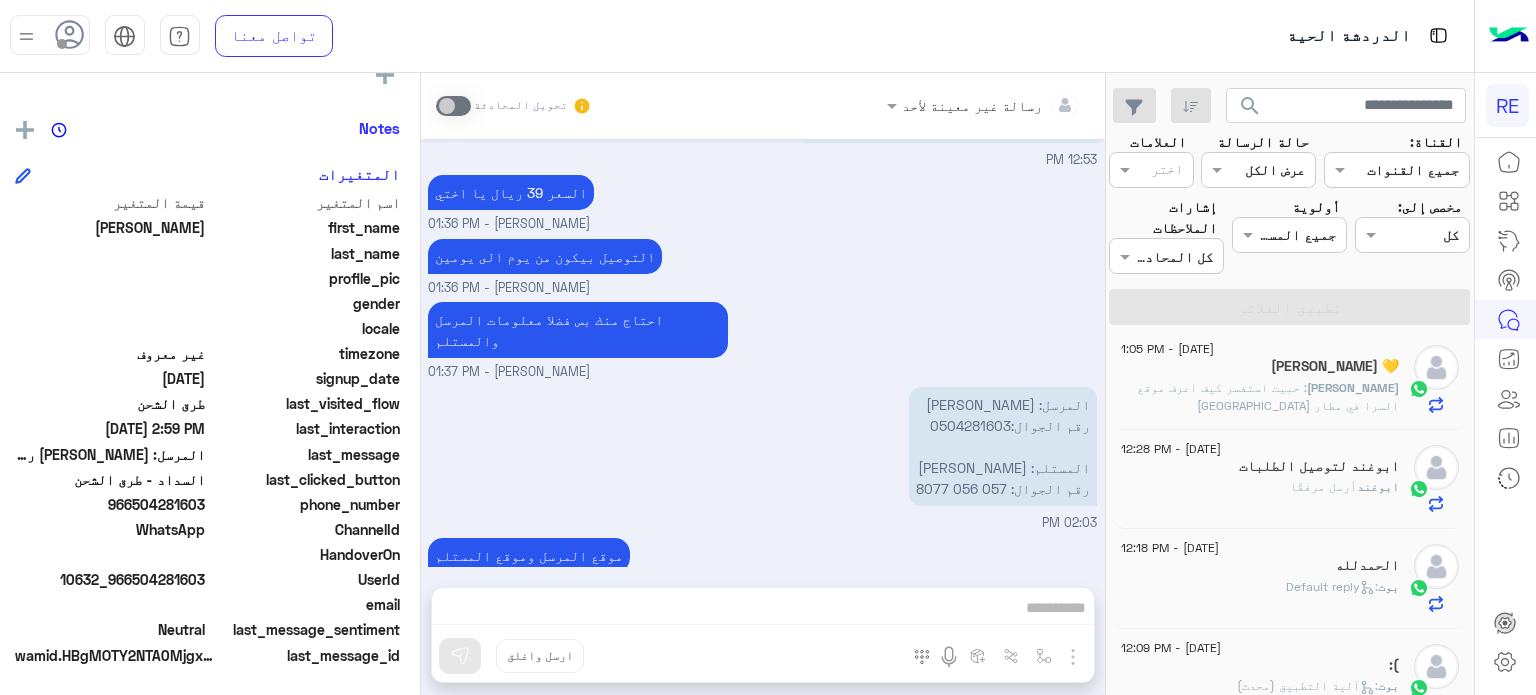 click on "[PERSON_NAME] :   Default reply" 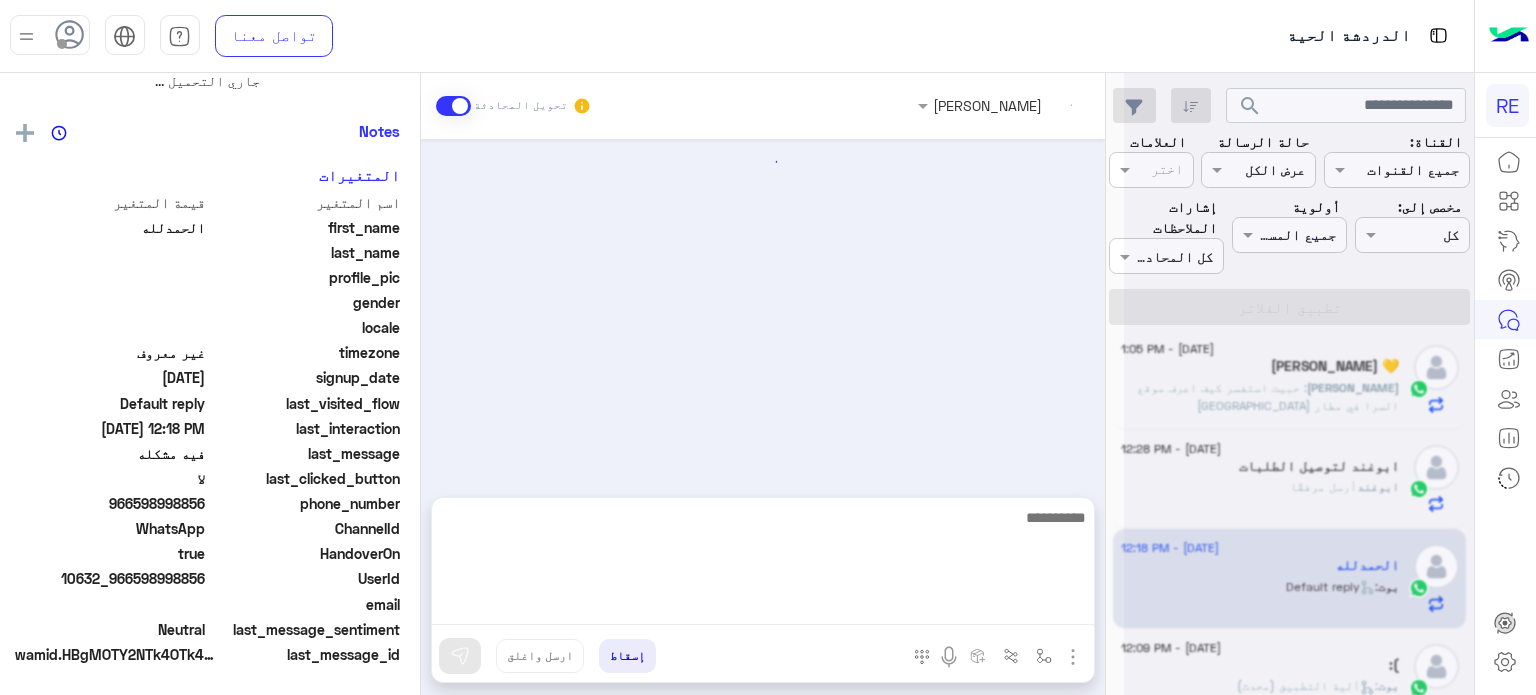 click at bounding box center (763, 565) 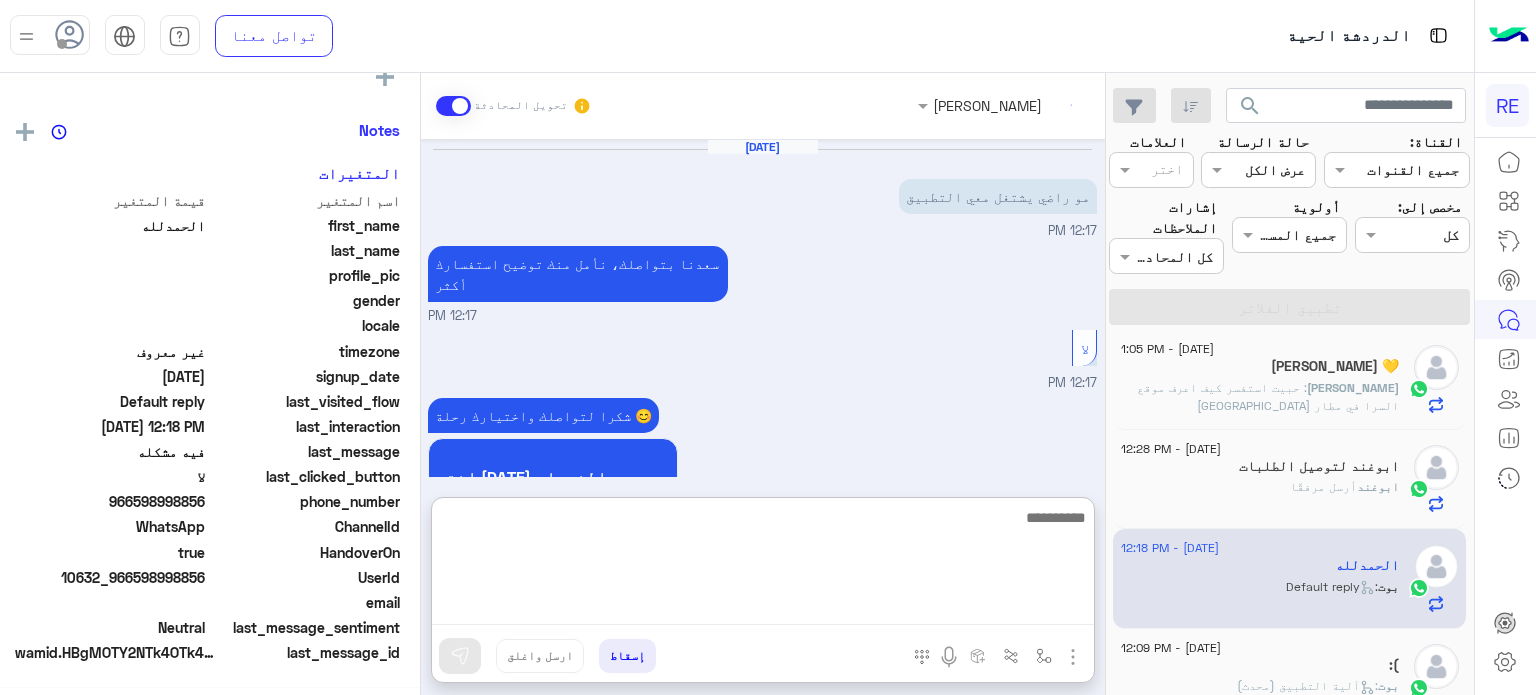 paste on "**********" 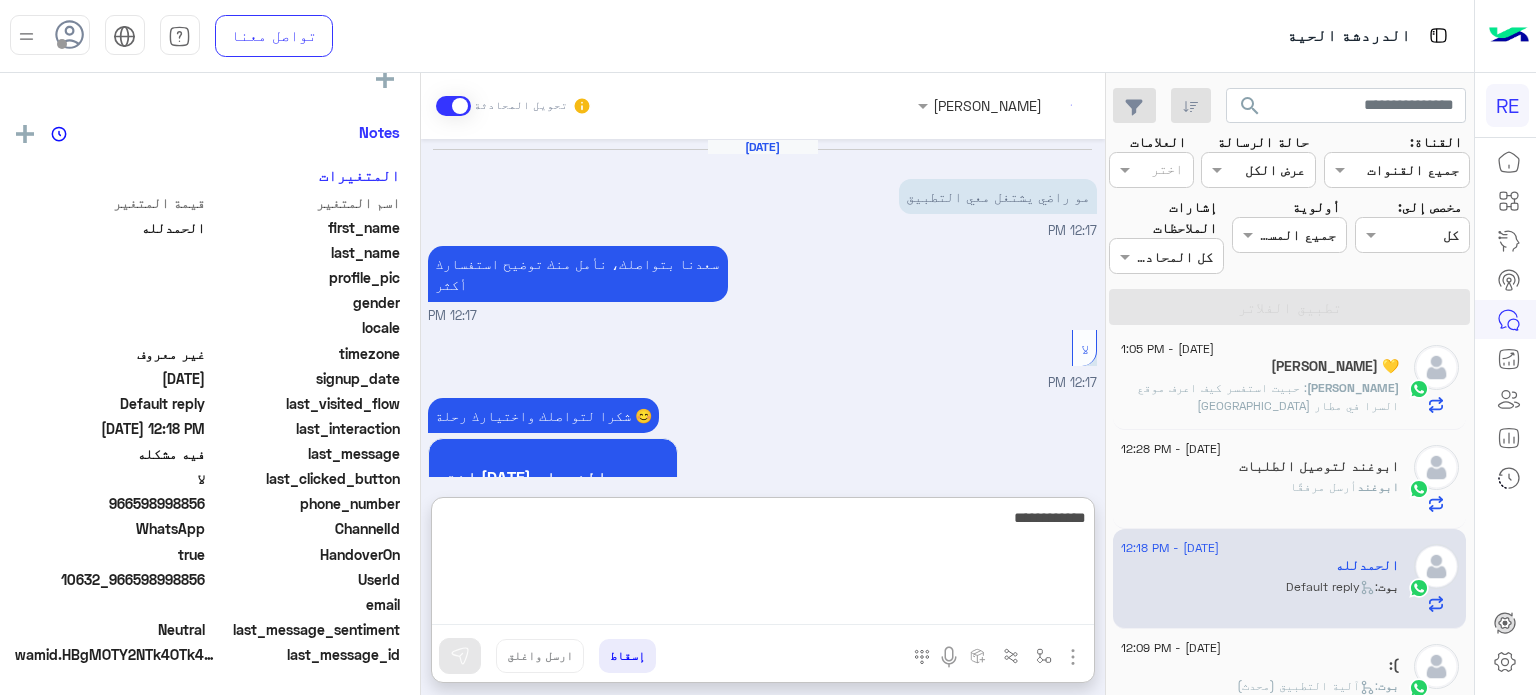 scroll, scrollTop: 431, scrollLeft: 0, axis: vertical 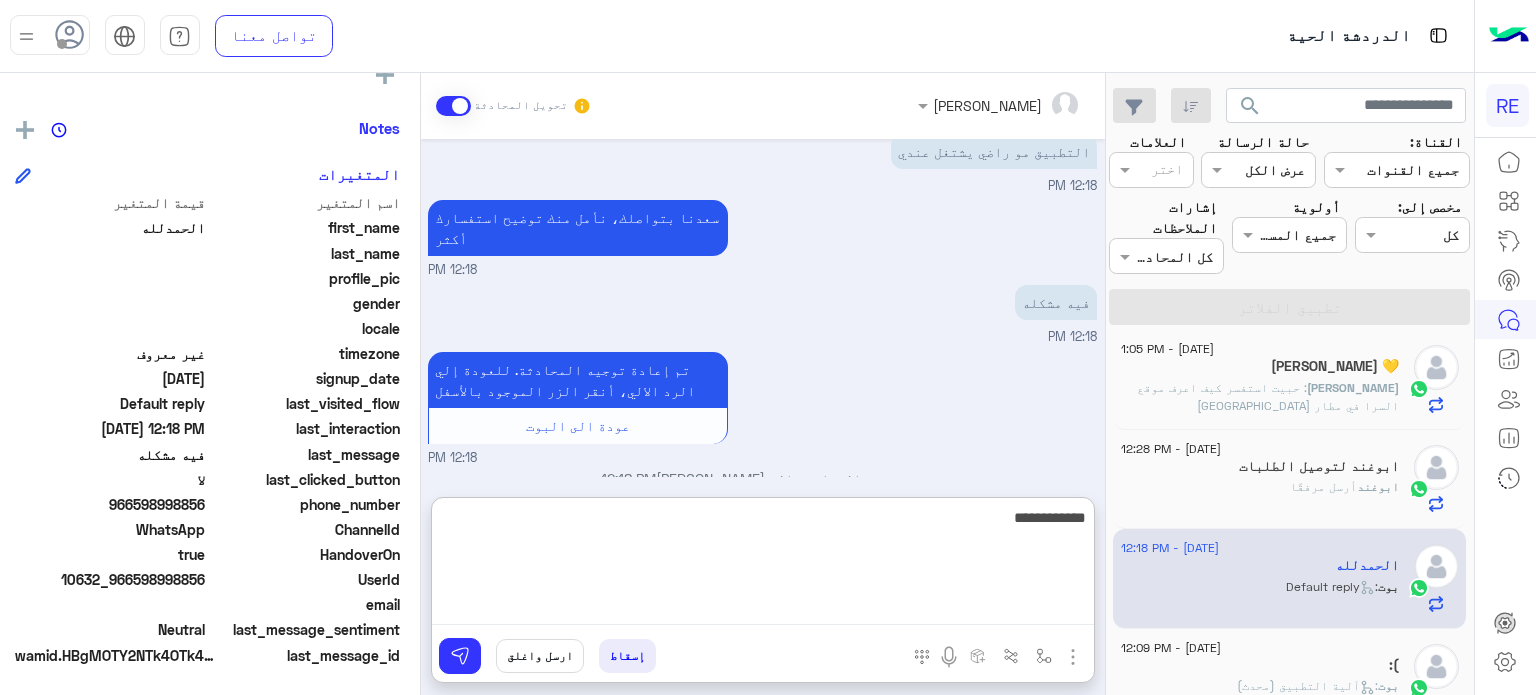 click on "**********" at bounding box center [763, 565] 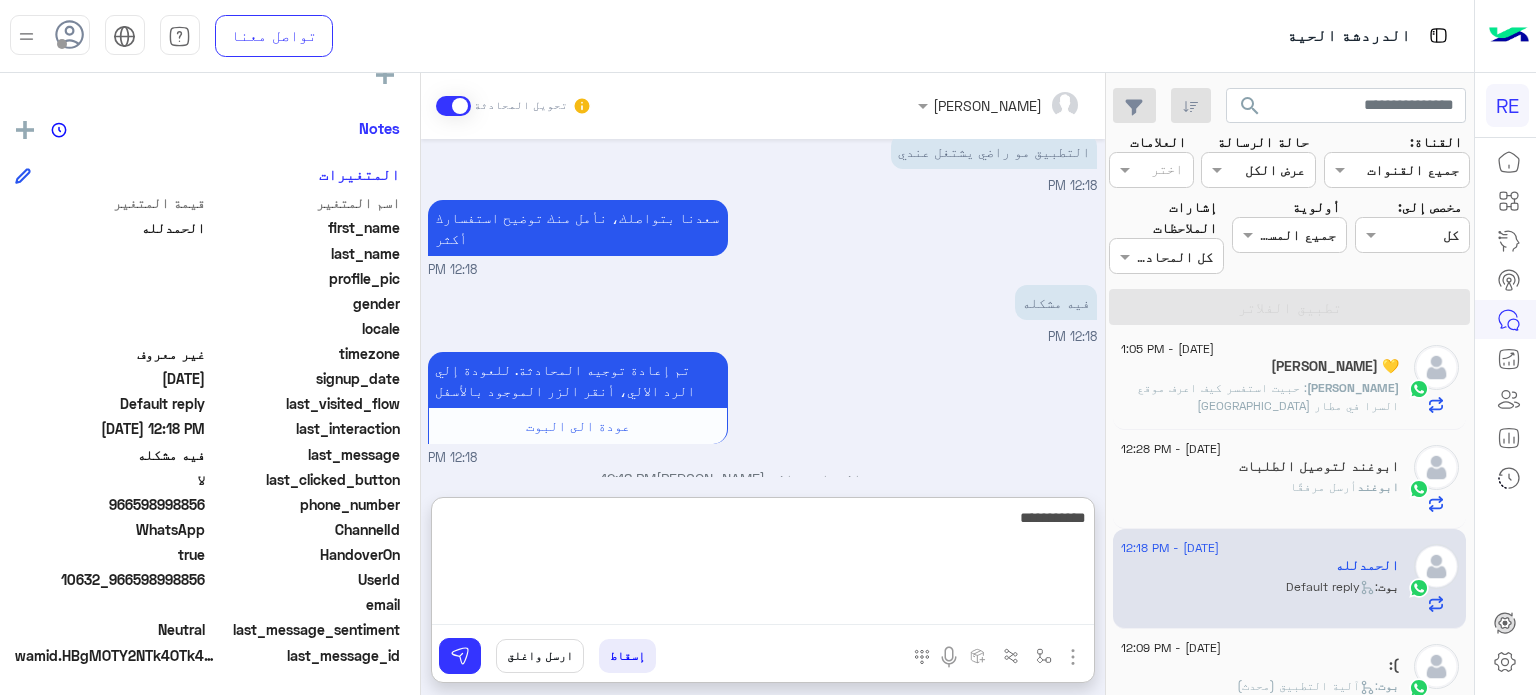 click on "**********" at bounding box center [763, 565] 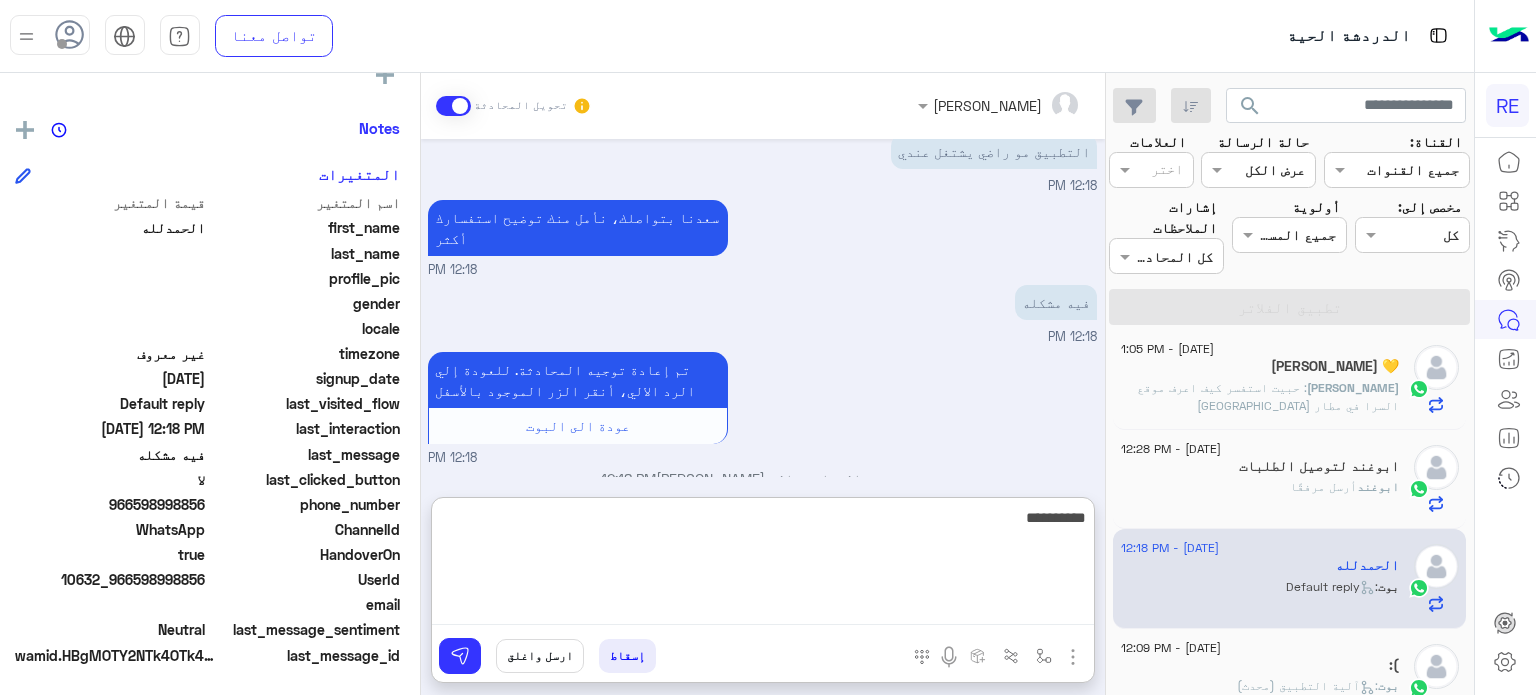 click on "**********" at bounding box center (763, 565) 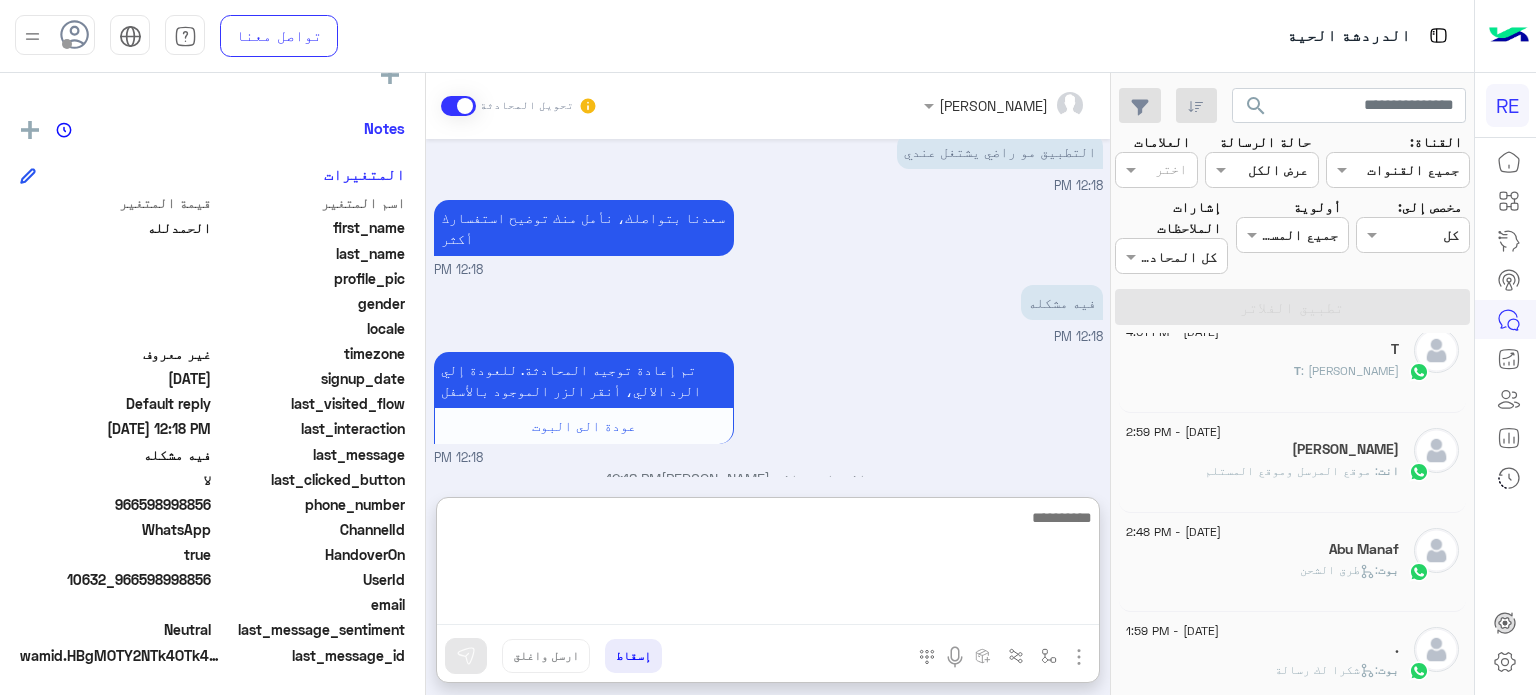 scroll, scrollTop: 646, scrollLeft: 0, axis: vertical 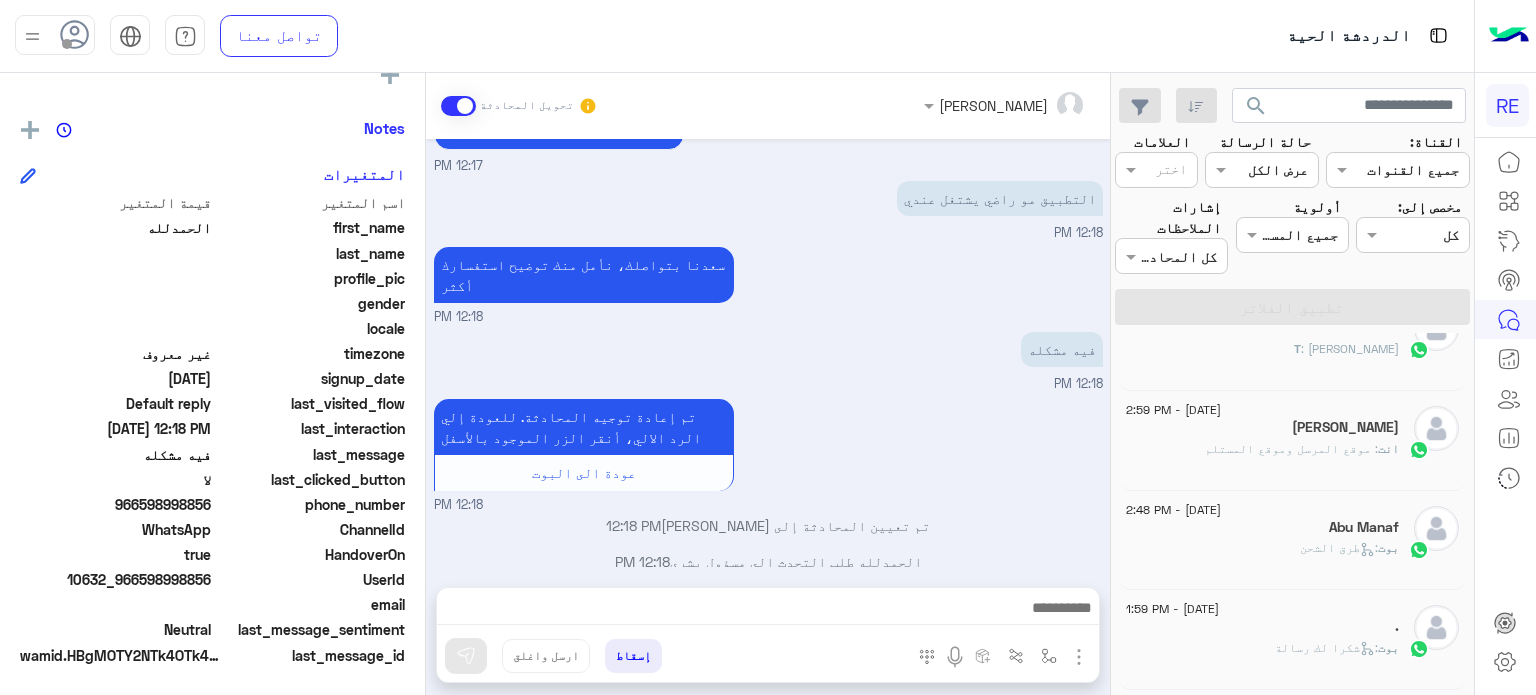 click on "[PERSON_NAME]" 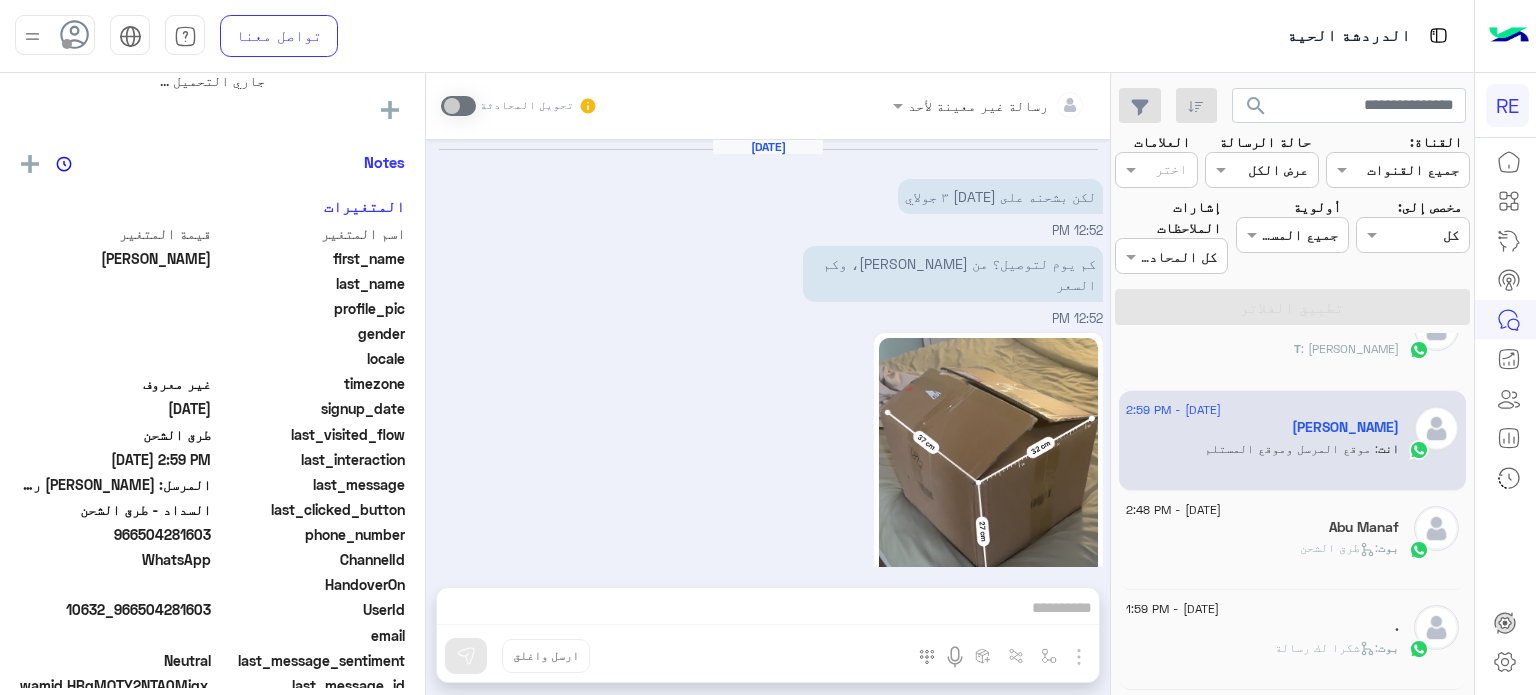 scroll, scrollTop: 469, scrollLeft: 0, axis: vertical 